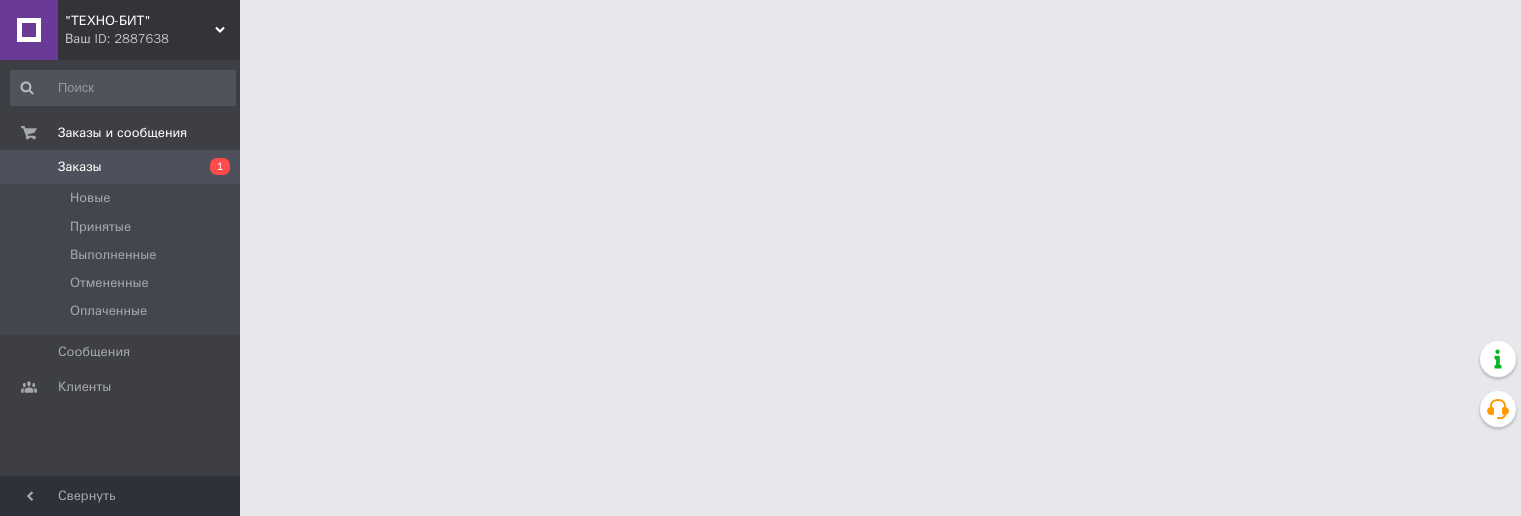 scroll, scrollTop: 0, scrollLeft: 0, axis: both 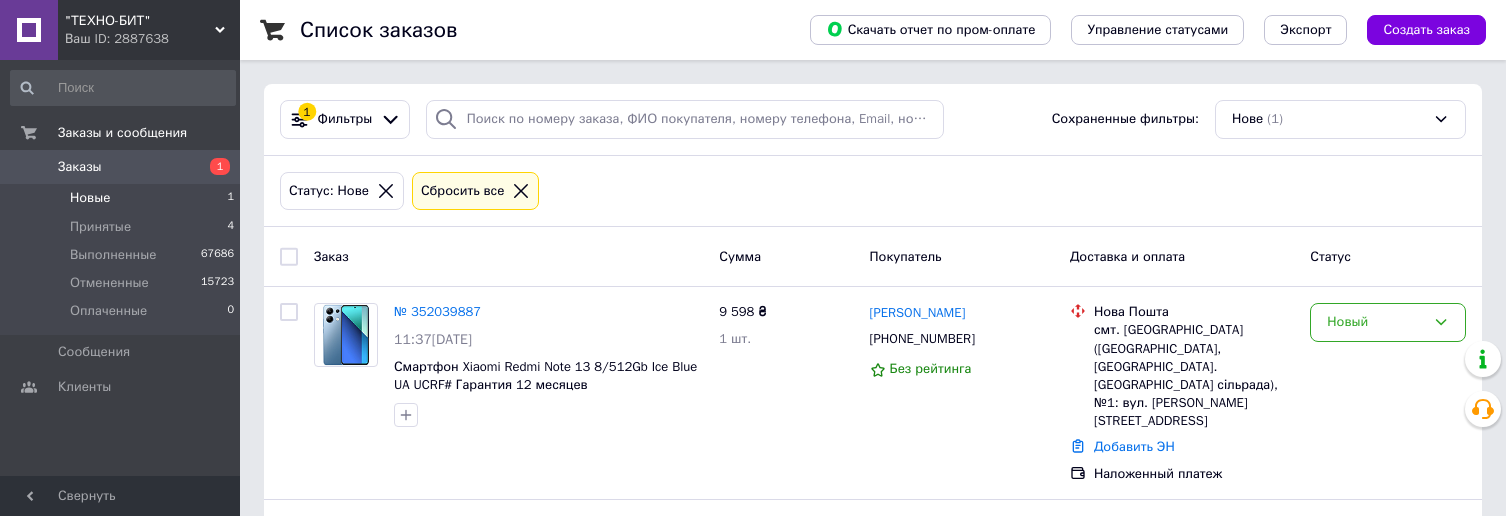 drag, startPoint x: 455, startPoint y: 308, endPoint x: 575, endPoint y: 141, distance: 205.6429 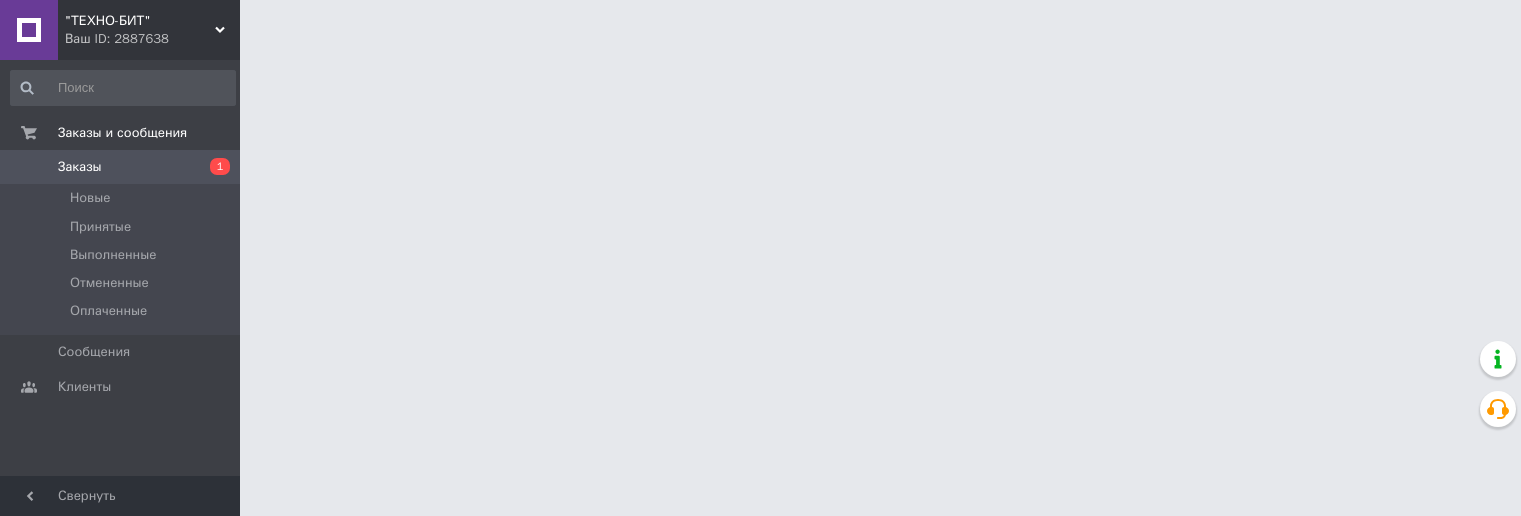 scroll, scrollTop: 0, scrollLeft: 0, axis: both 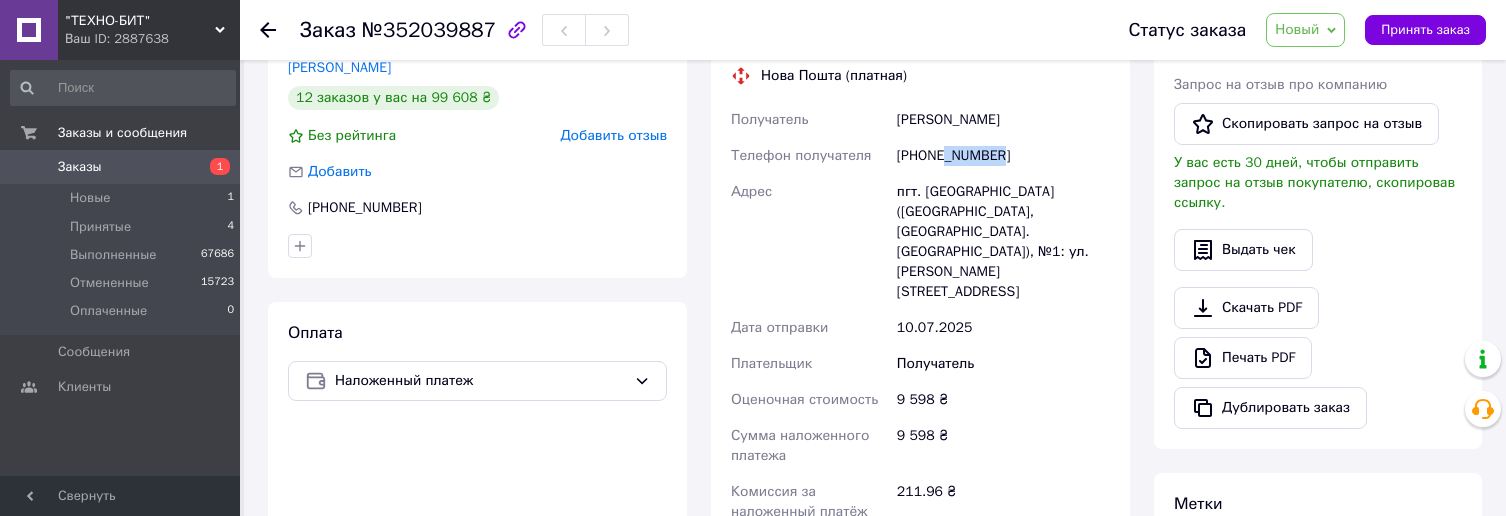 drag, startPoint x: 947, startPoint y: 157, endPoint x: 1034, endPoint y: 164, distance: 87.28116 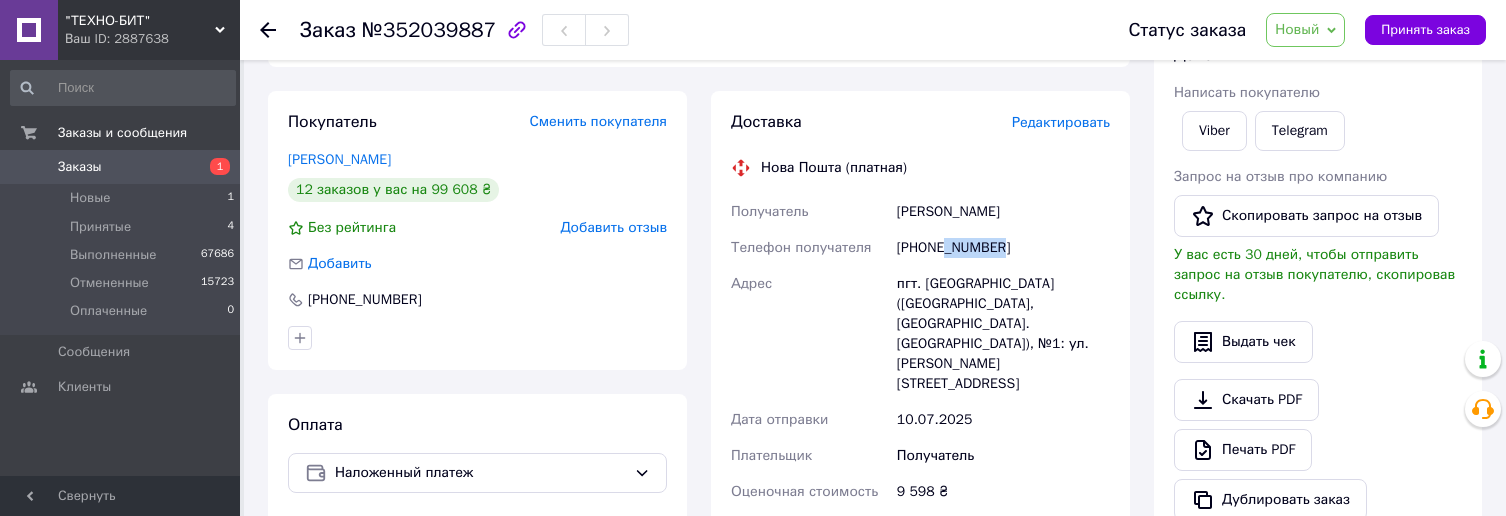 scroll, scrollTop: 300, scrollLeft: 0, axis: vertical 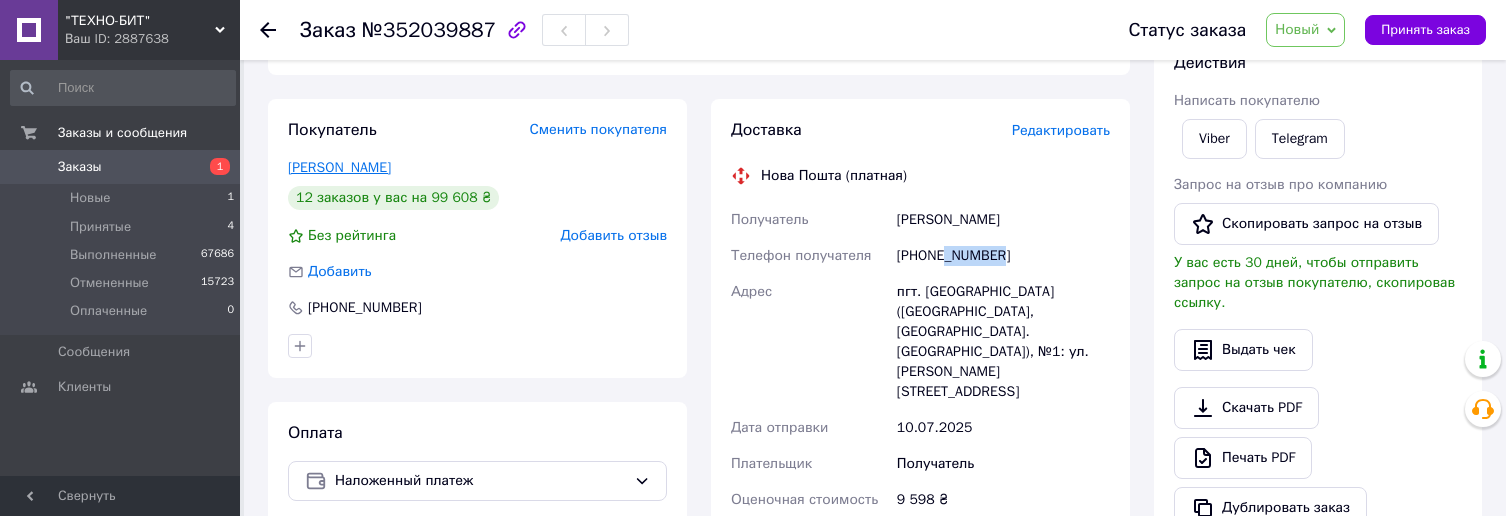 click on "Кучерявий Степан" at bounding box center (339, 167) 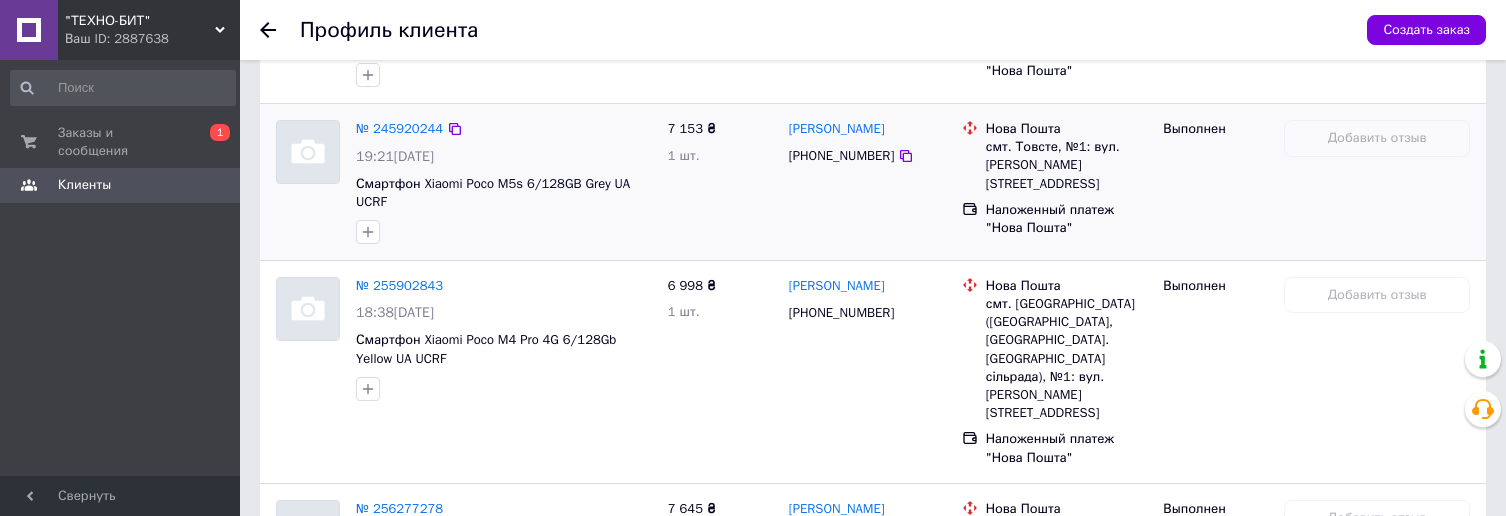 scroll, scrollTop: 2000, scrollLeft: 0, axis: vertical 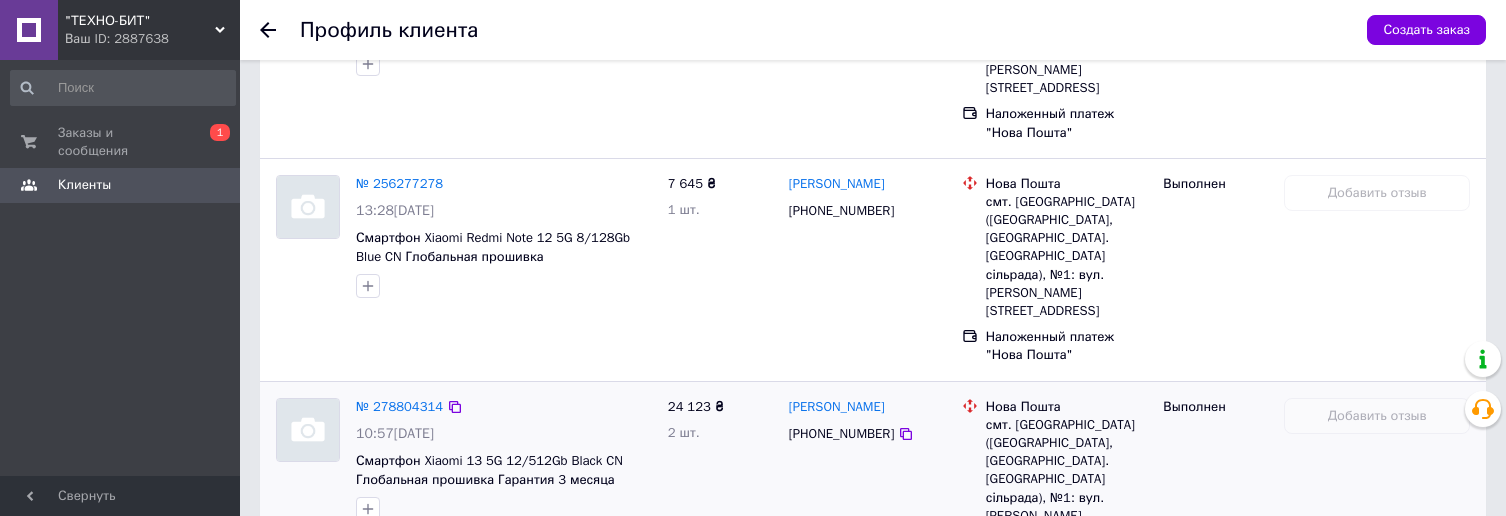 click 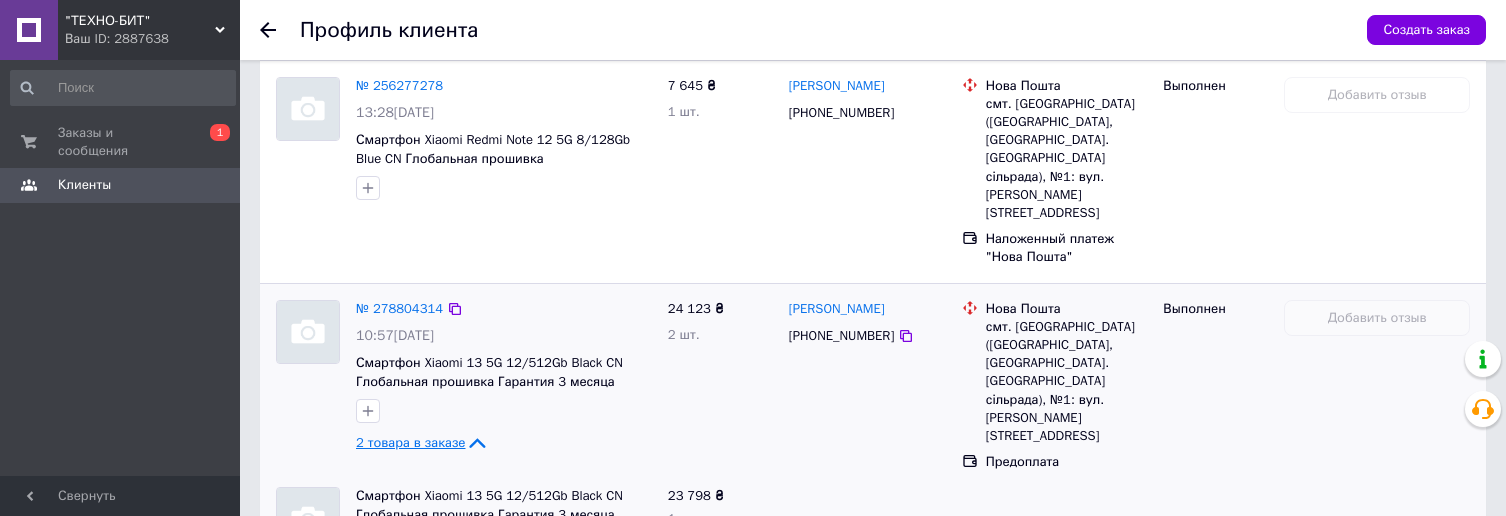scroll, scrollTop: 2043, scrollLeft: 0, axis: vertical 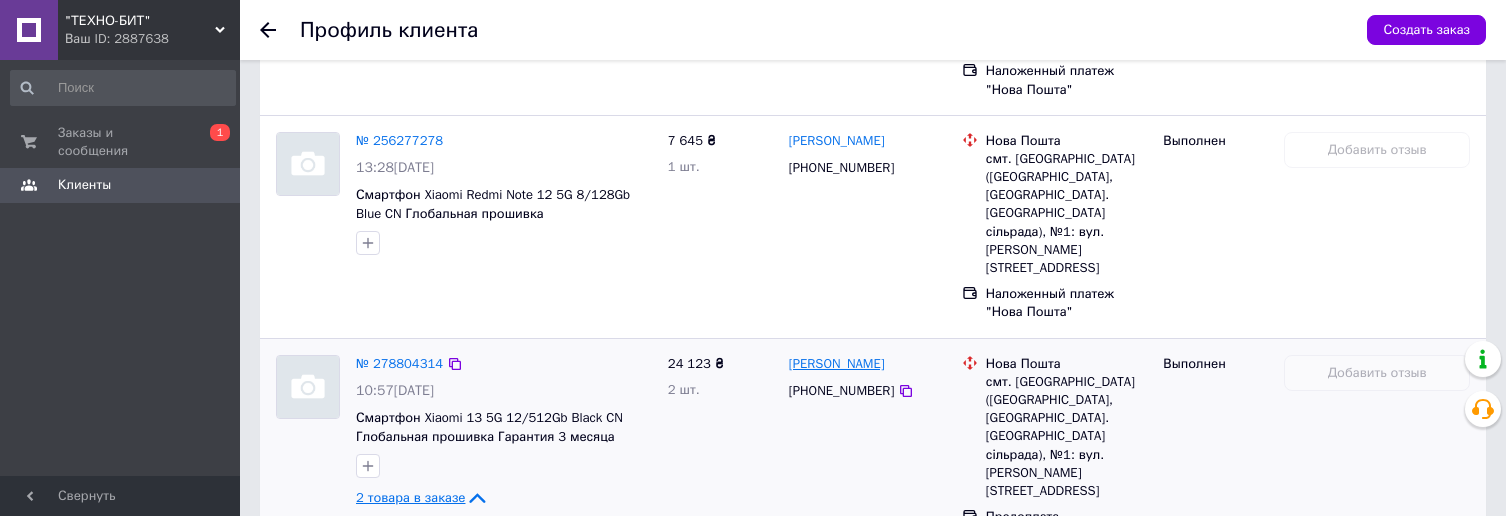 drag, startPoint x: 924, startPoint y: 237, endPoint x: 866, endPoint y: 246, distance: 58.694122 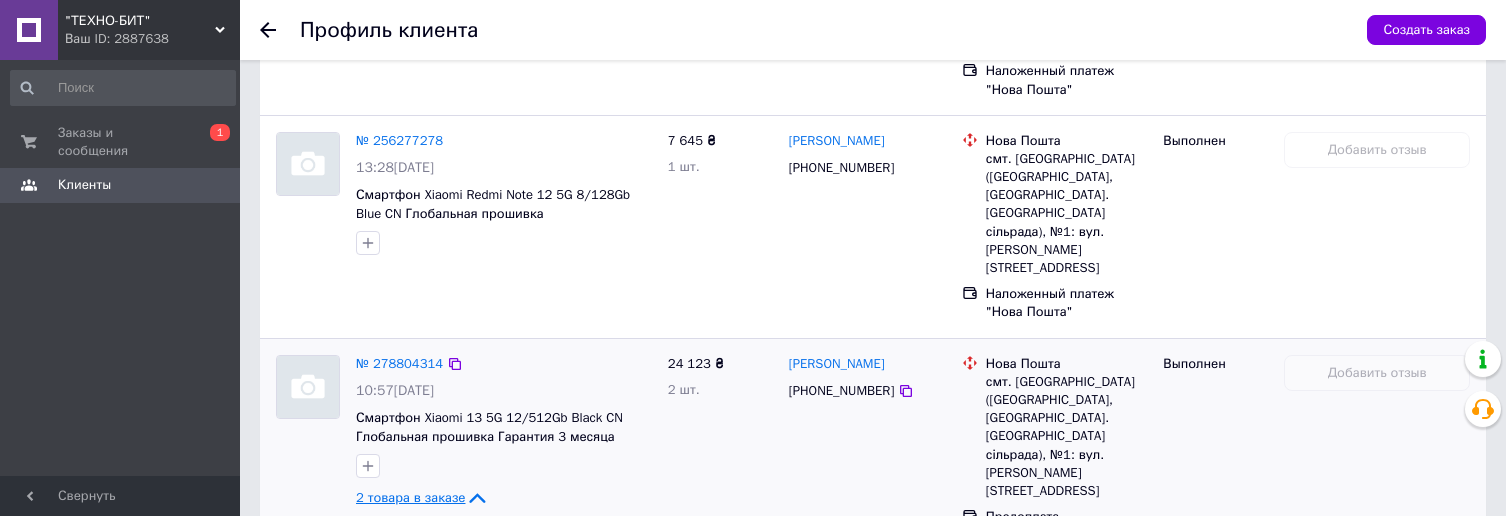 copy on "оханюк" 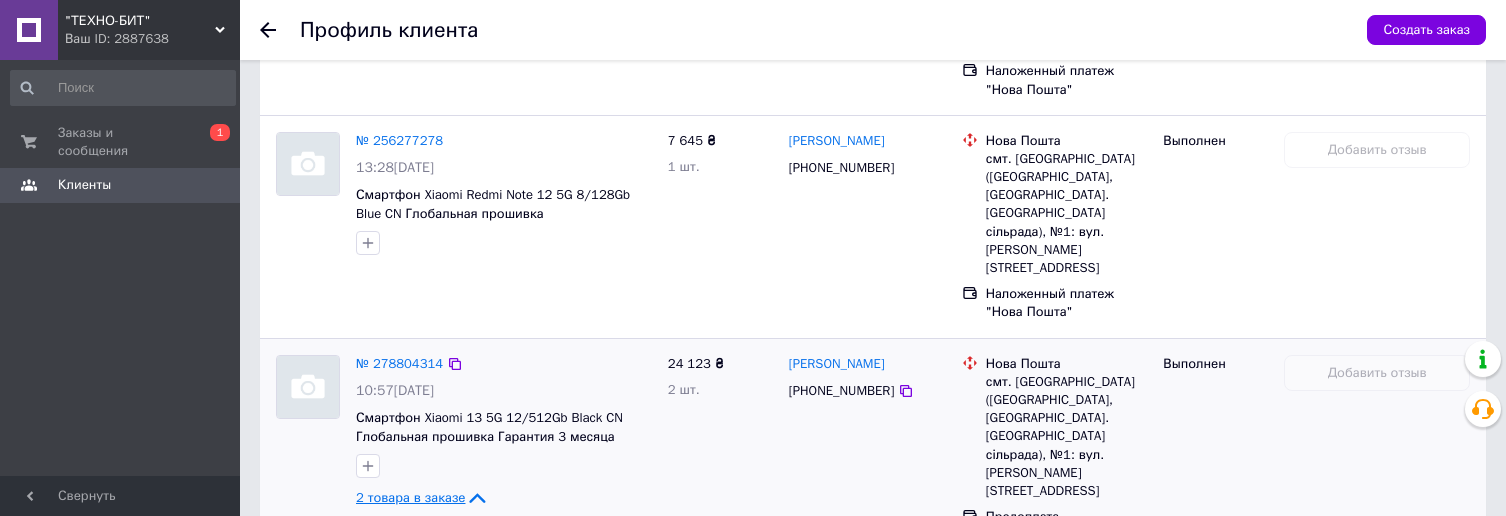click on "Володимир Коханюк +380984126873" at bounding box center (867, 441) 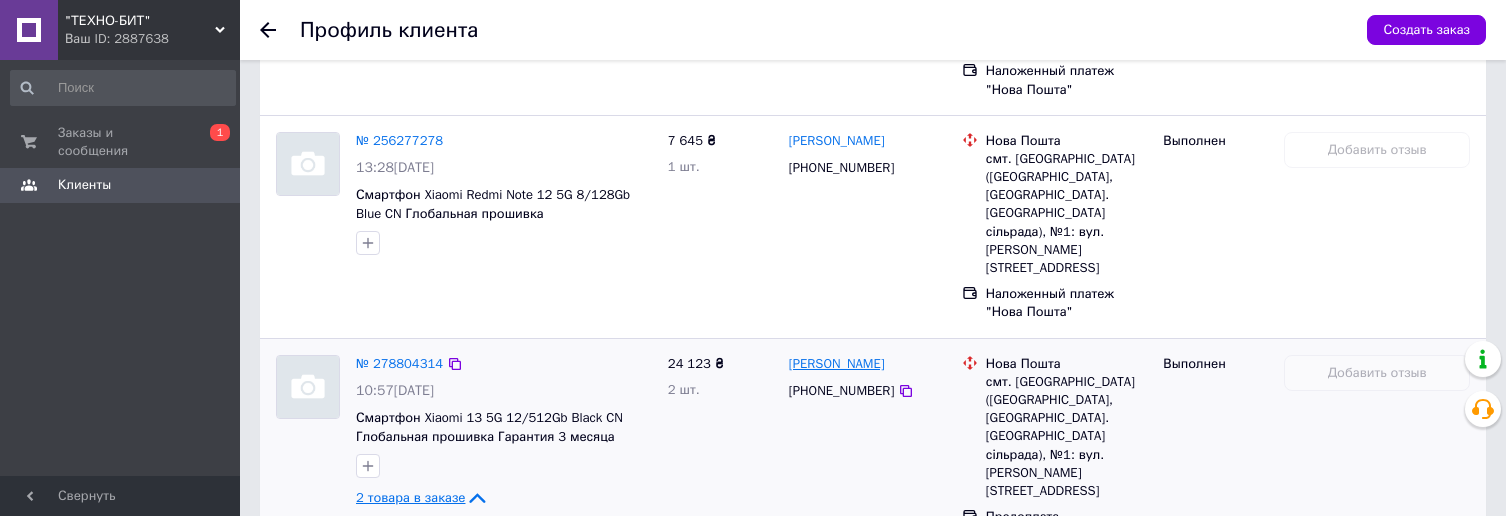 drag, startPoint x: 919, startPoint y: 235, endPoint x: 864, endPoint y: 236, distance: 55.00909 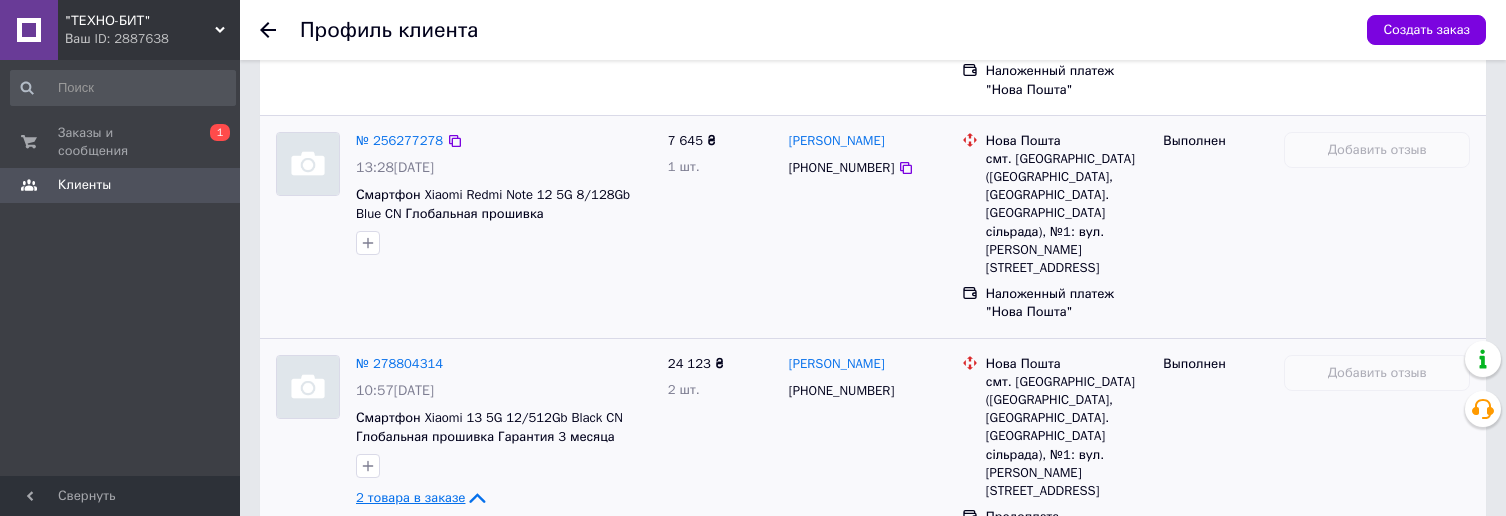 copy on "Коханюк" 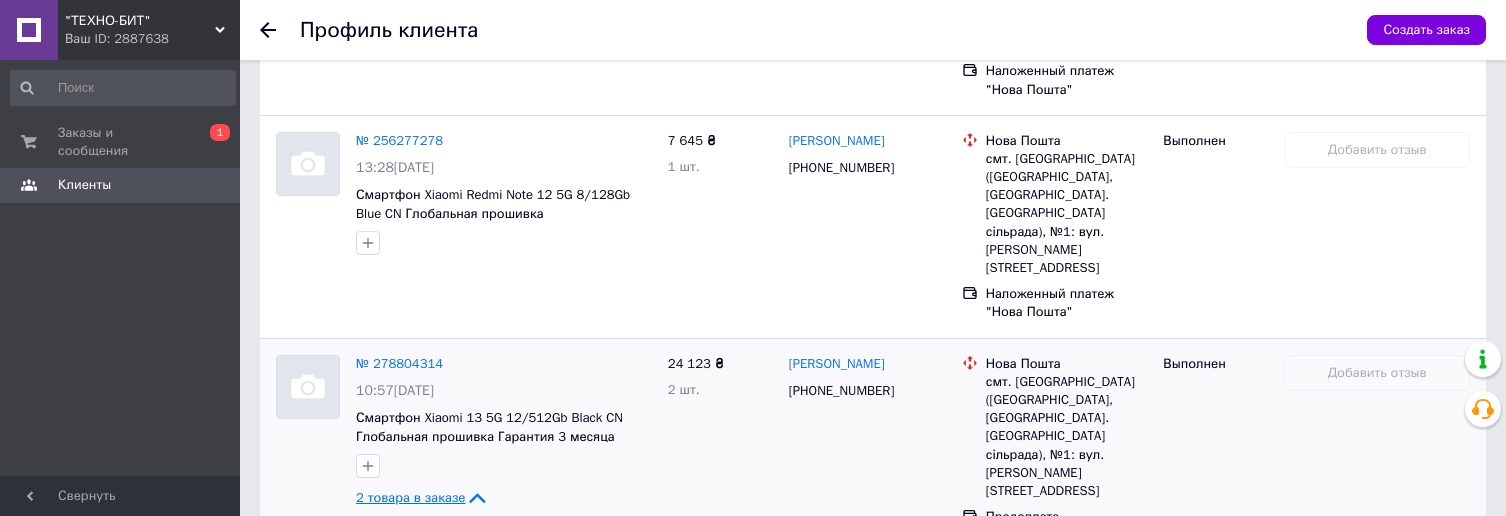 click at bounding box center (280, 30) 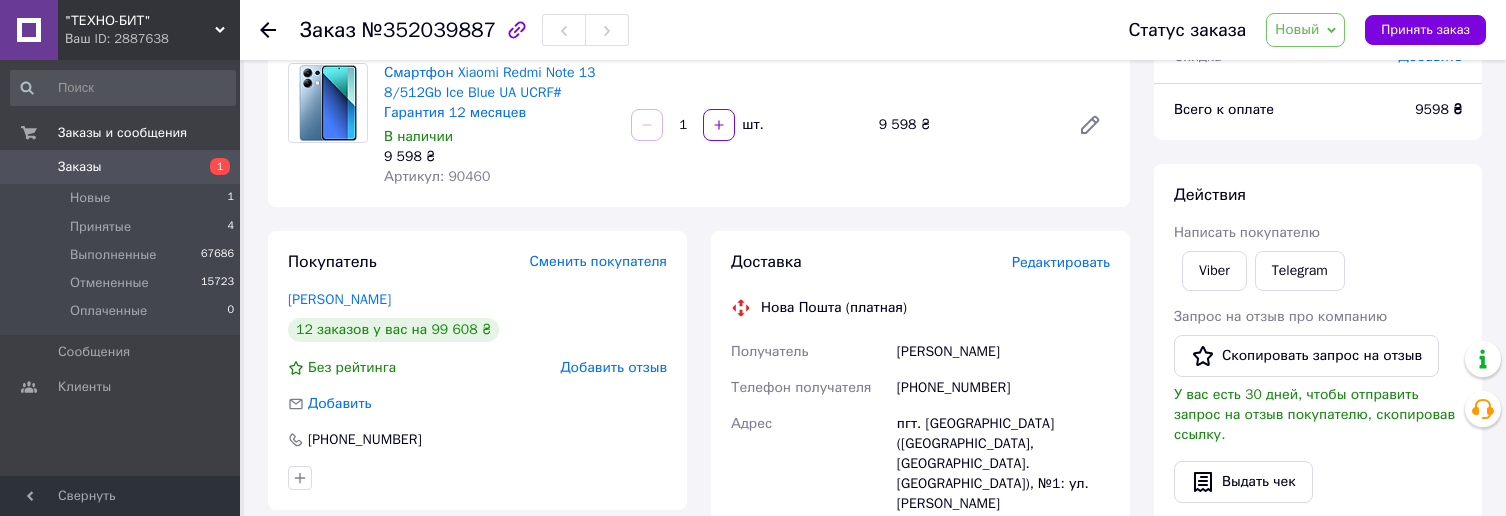 scroll, scrollTop: 200, scrollLeft: 0, axis: vertical 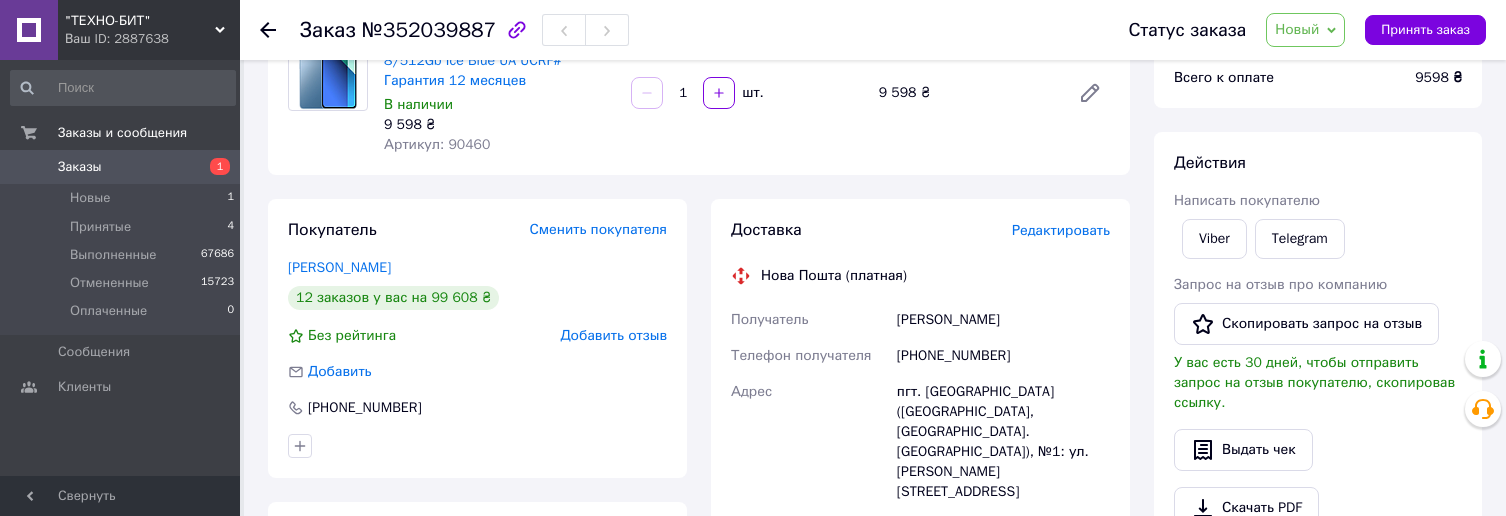 click on "Кучерявий Степан" at bounding box center (1003, 320) 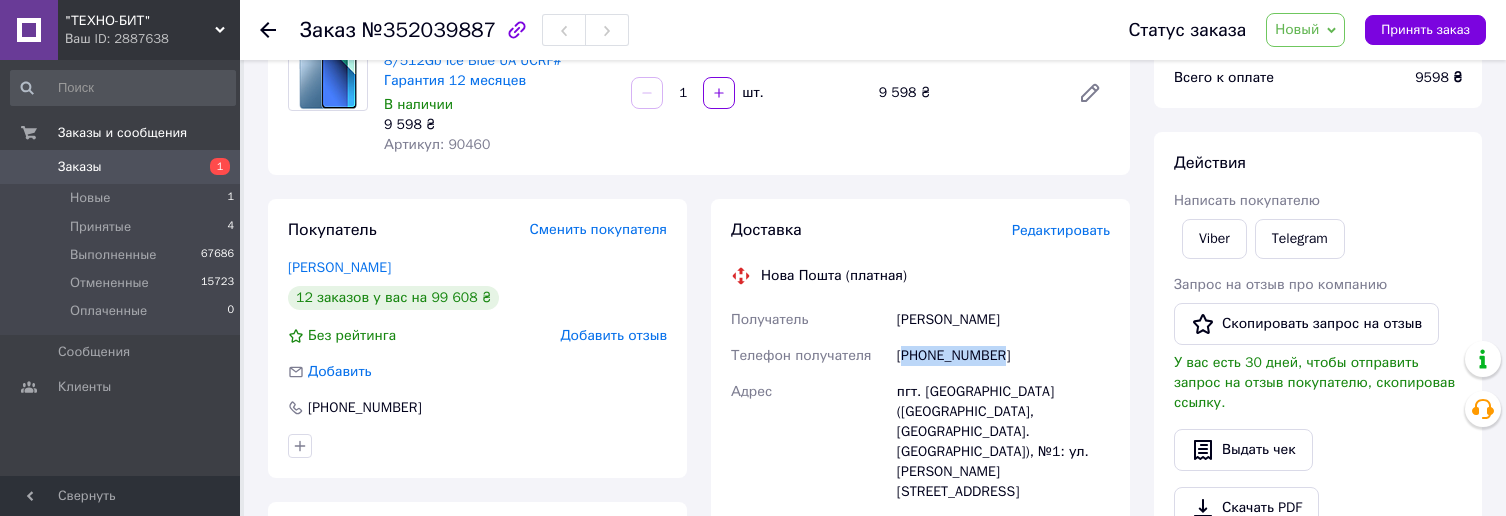 click on "[PHONE_NUMBER]" at bounding box center [1003, 356] 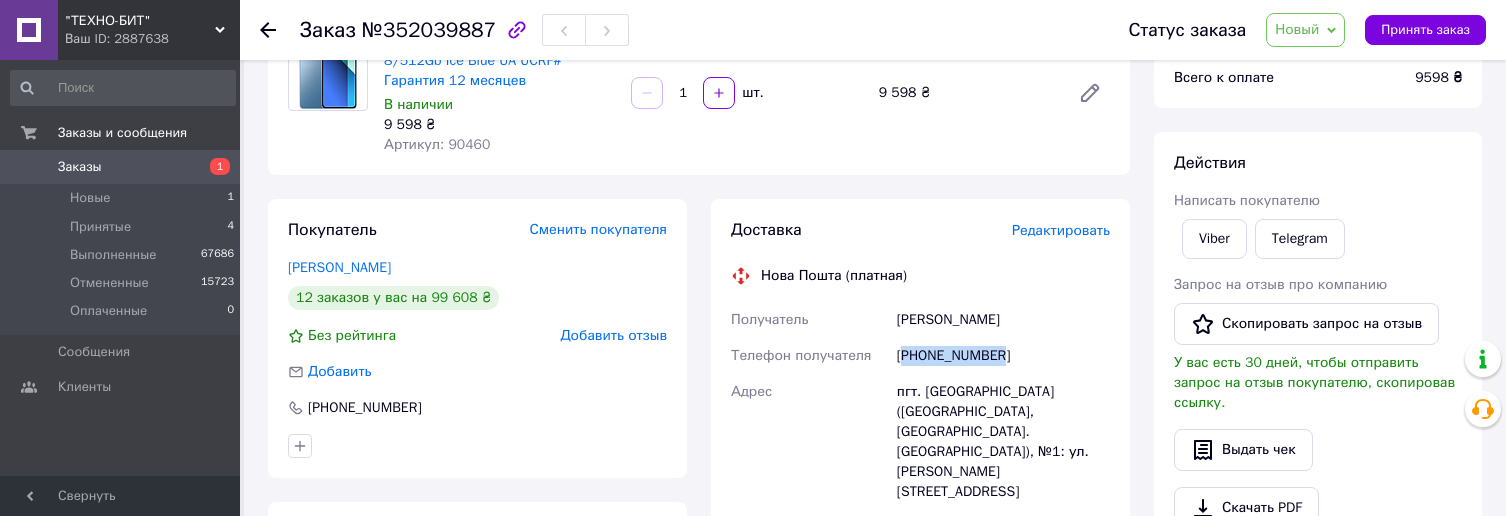 click on "[PHONE_NUMBER]" at bounding box center (1003, 356) 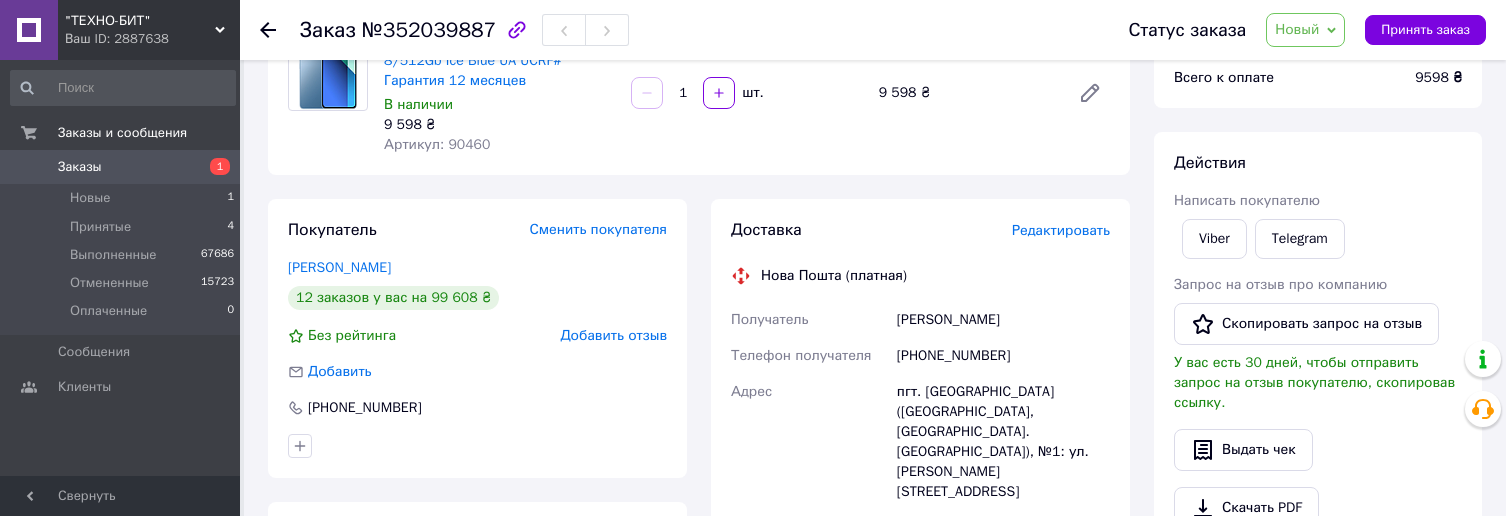 click on "Доставка Редактировать Нова Пошта (платная) Получатель Кучерявий Степан Телефон получателя +380984126873 Адрес пгт. Толстое (Тернопольская обл., Чертковский р-н. Товстенська сельсовет), №1: ул. Колийова, 1а /1 Дата отправки 10.07.2025 Плательщик Получатель Оценочная стоимость 9 598 ₴ Сумма наложенного платежа 9 598 ₴ Комиссия за наложенный платёж 211.96 ₴ Плательщик комиссии наложенного платежа Получатель Передать номер или Сгенерировать ЭН" at bounding box center [920, 599] 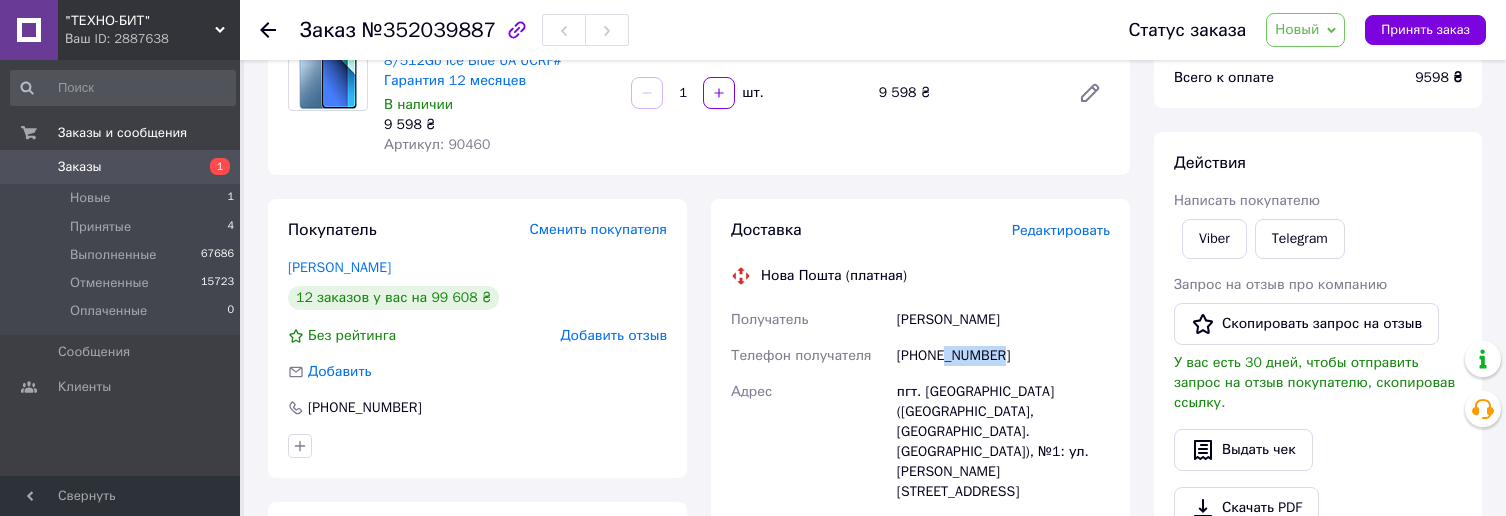 drag, startPoint x: 942, startPoint y: 362, endPoint x: 1009, endPoint y: 356, distance: 67.26812 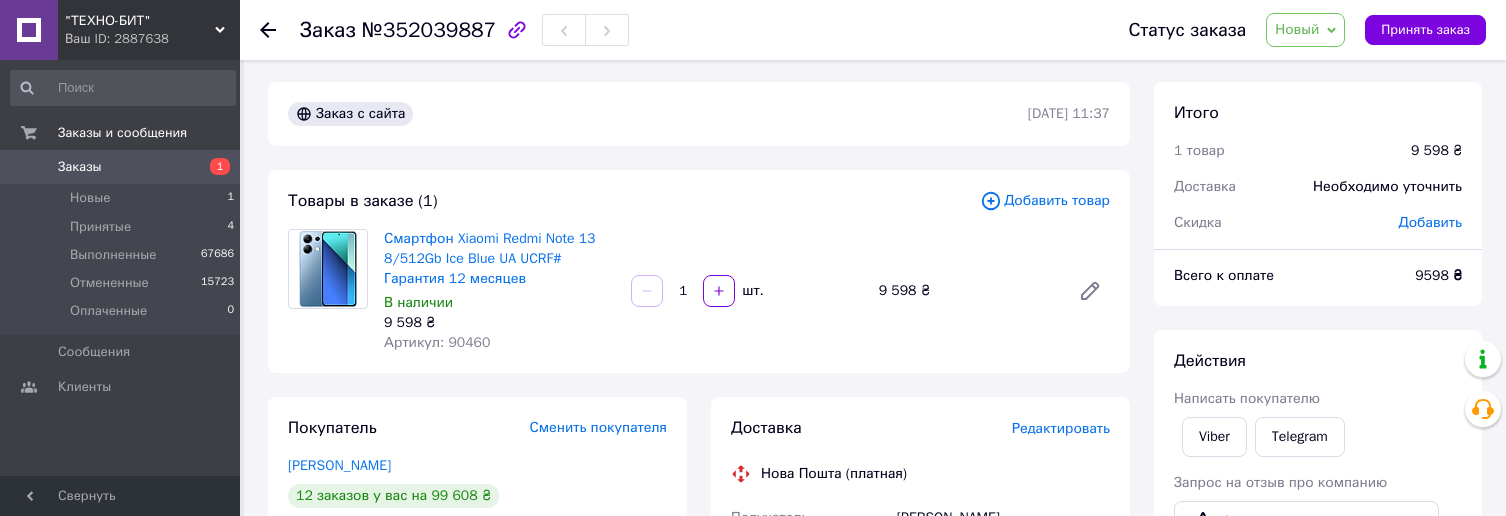 scroll, scrollTop: 0, scrollLeft: 0, axis: both 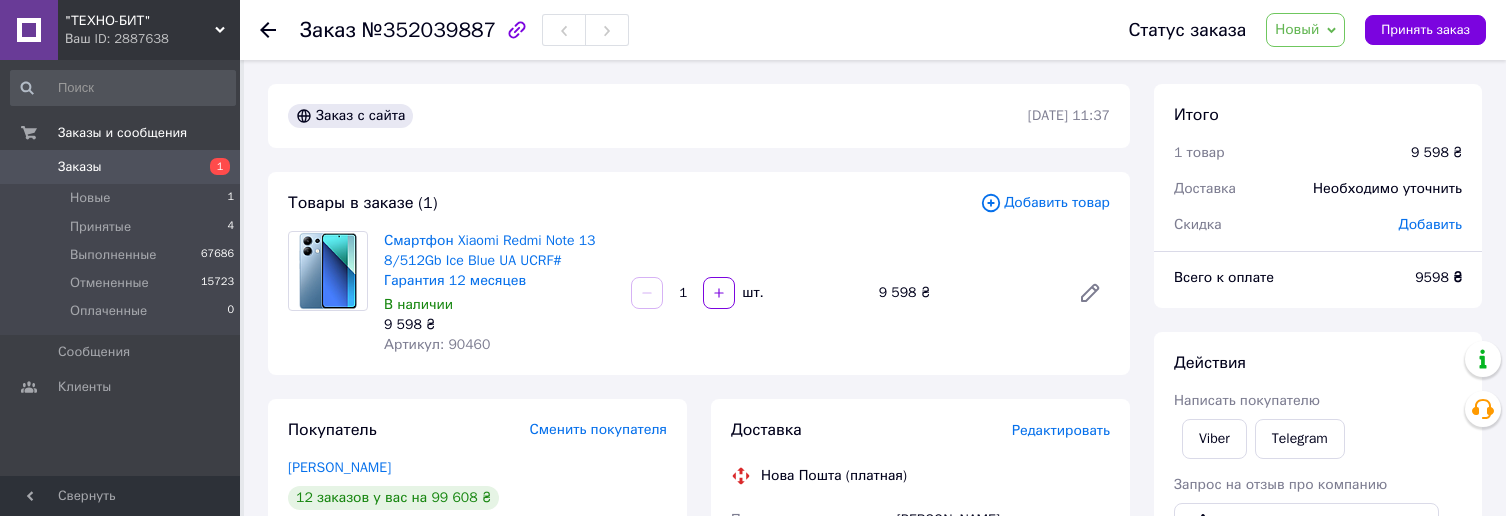 click on "Скидка" at bounding box center (1274, 225) 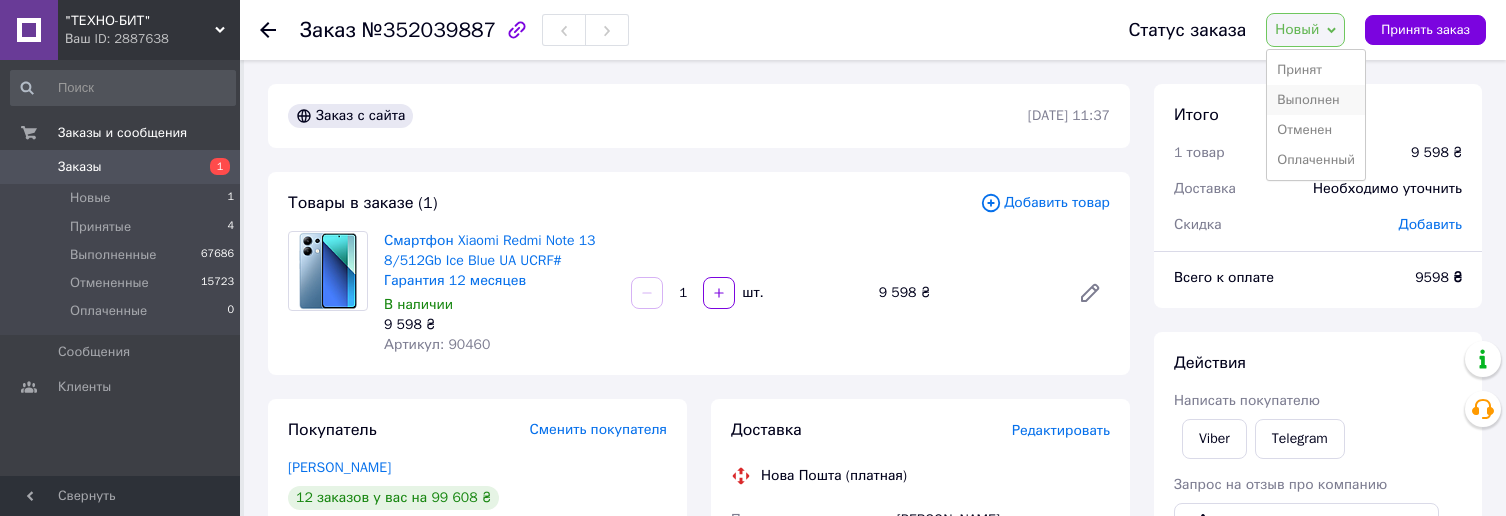 click on "Выполнен" at bounding box center [1316, 100] 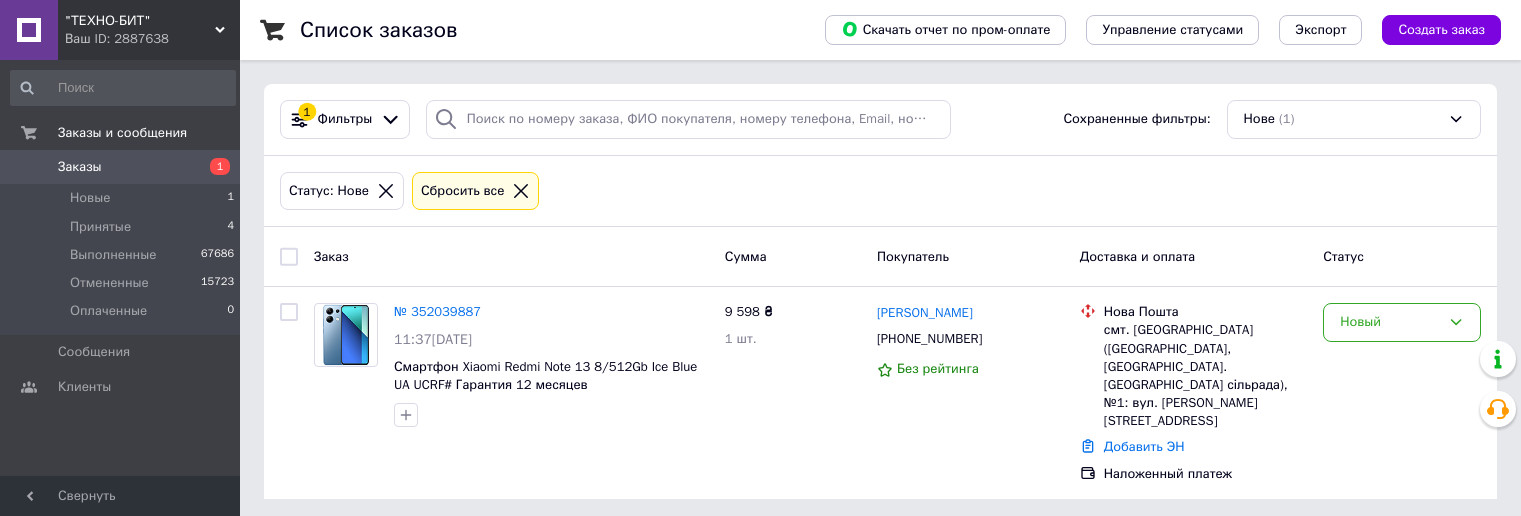 scroll, scrollTop: 0, scrollLeft: 0, axis: both 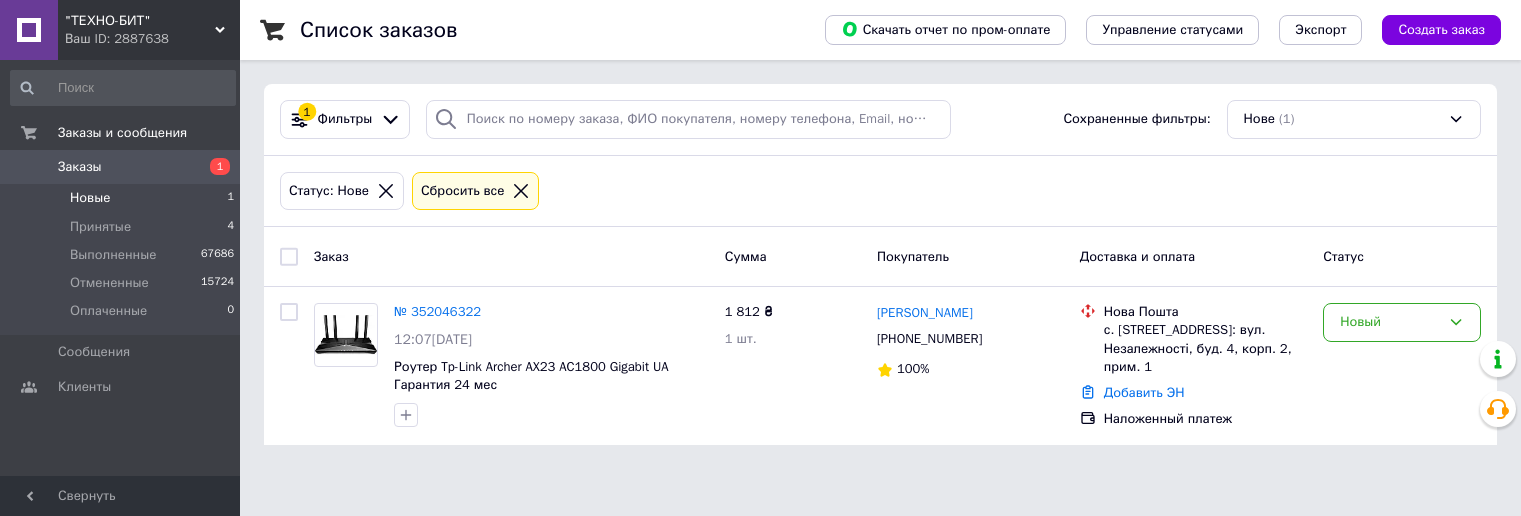 drag, startPoint x: 1350, startPoint y: 196, endPoint x: 1273, endPoint y: 216, distance: 79.555016 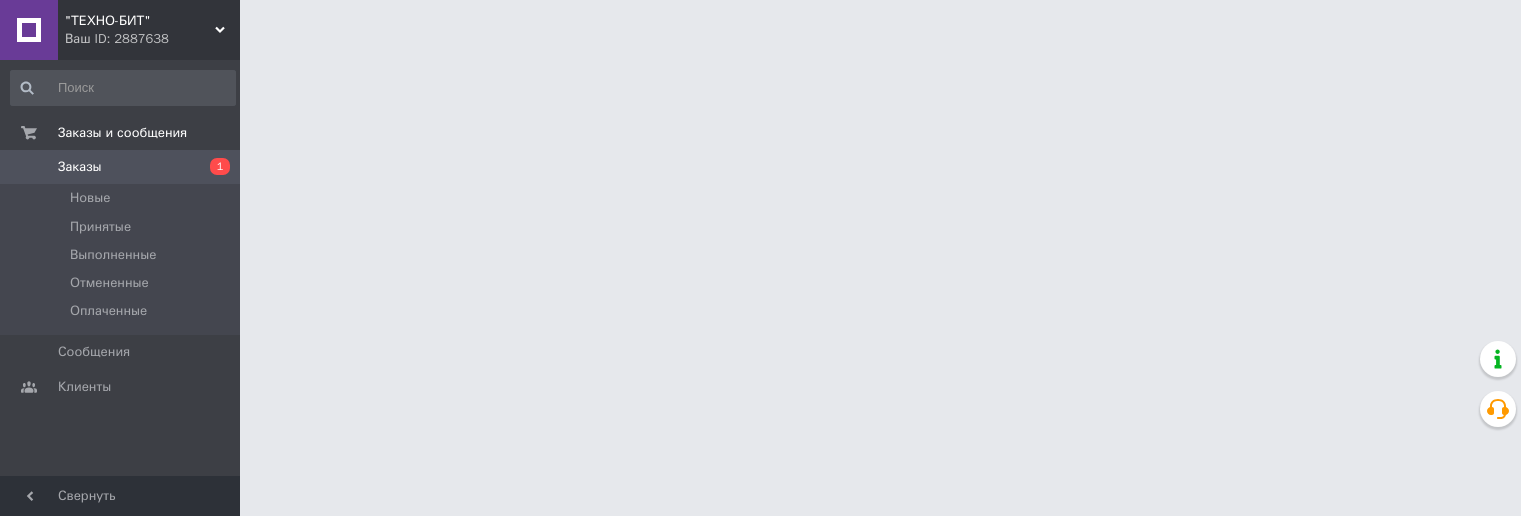 scroll, scrollTop: 0, scrollLeft: 0, axis: both 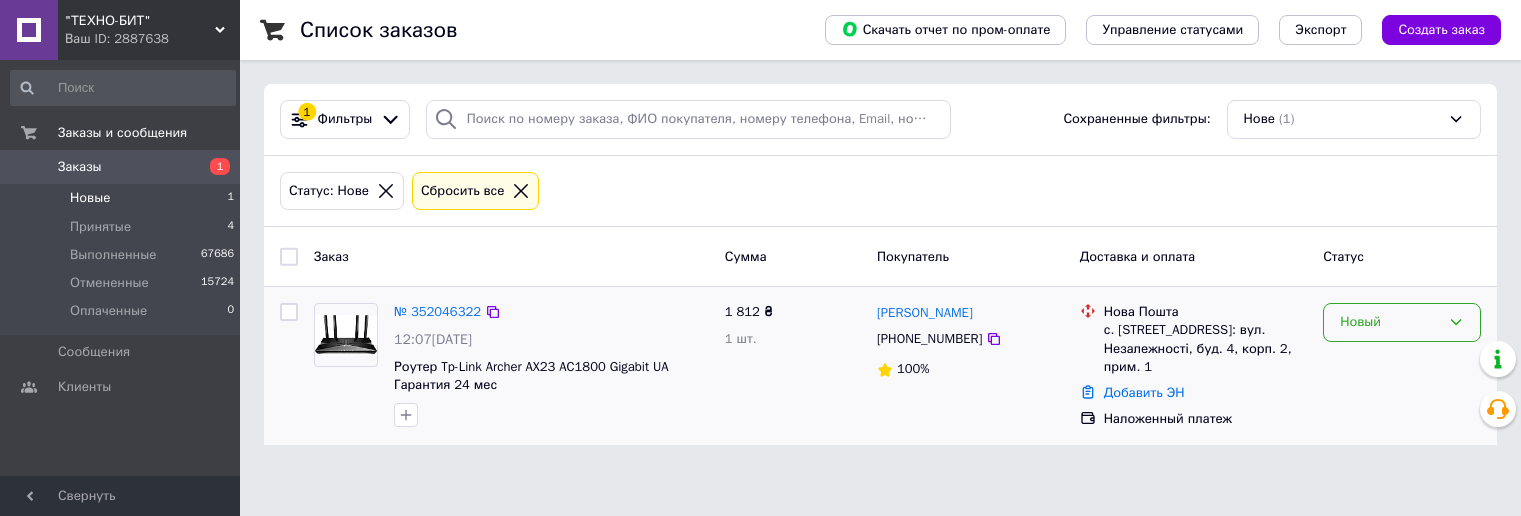 click on "Новый" at bounding box center (1390, 322) 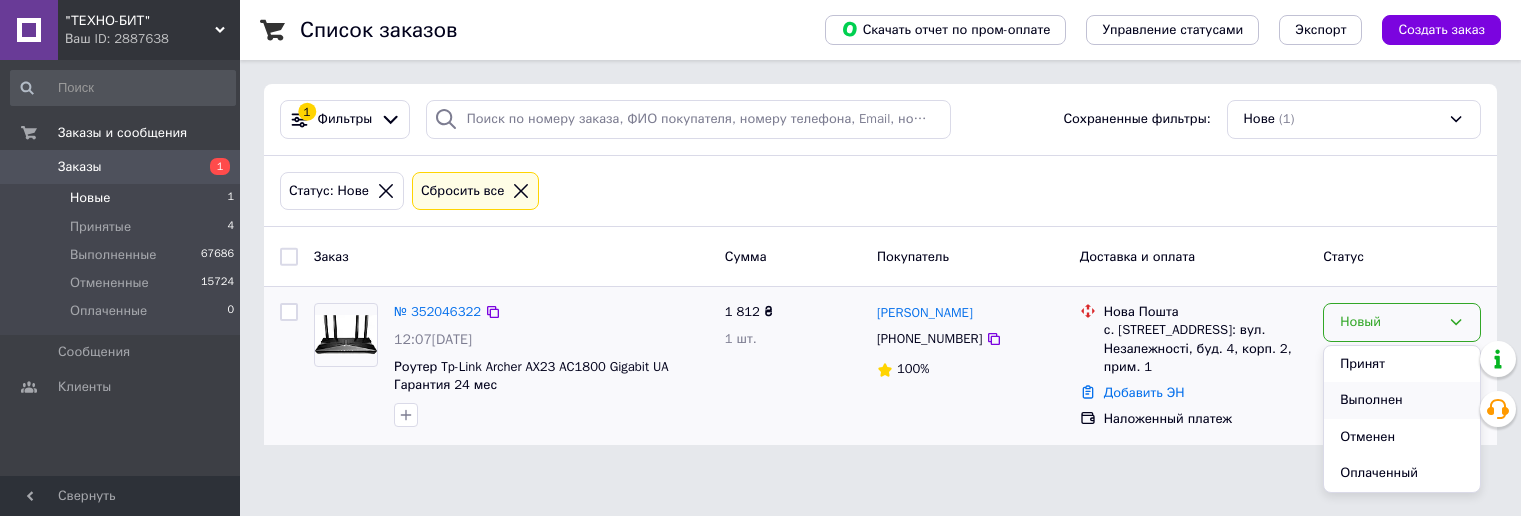 click on "Выполнен" at bounding box center (1402, 400) 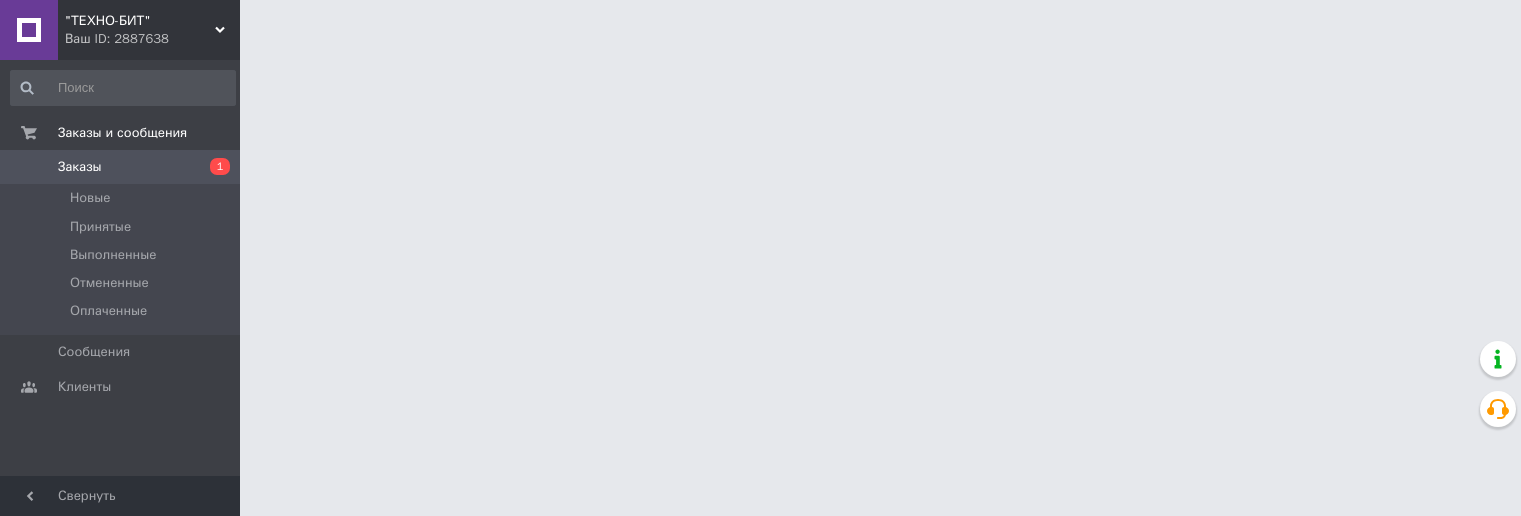 scroll, scrollTop: 0, scrollLeft: 0, axis: both 